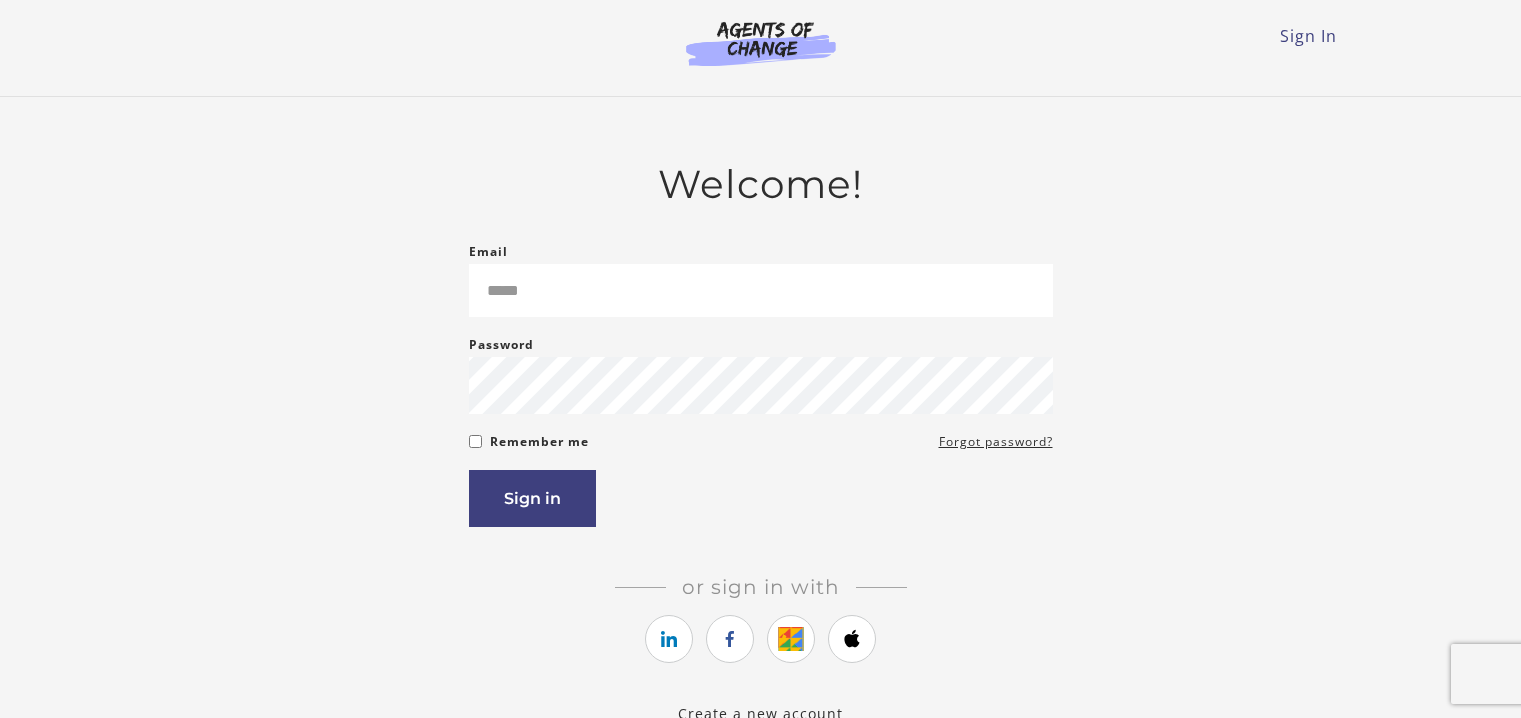 scroll, scrollTop: 0, scrollLeft: 0, axis: both 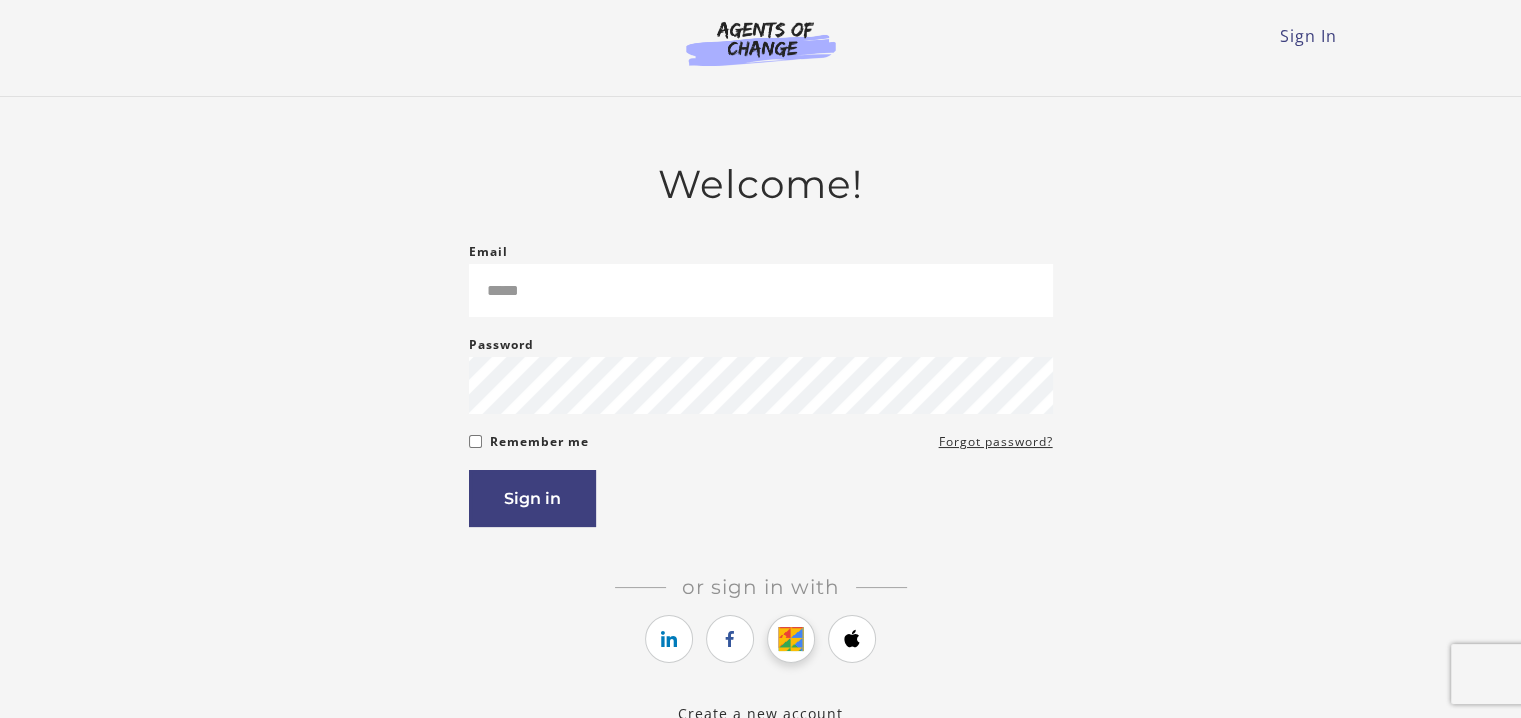 click at bounding box center (791, 639) 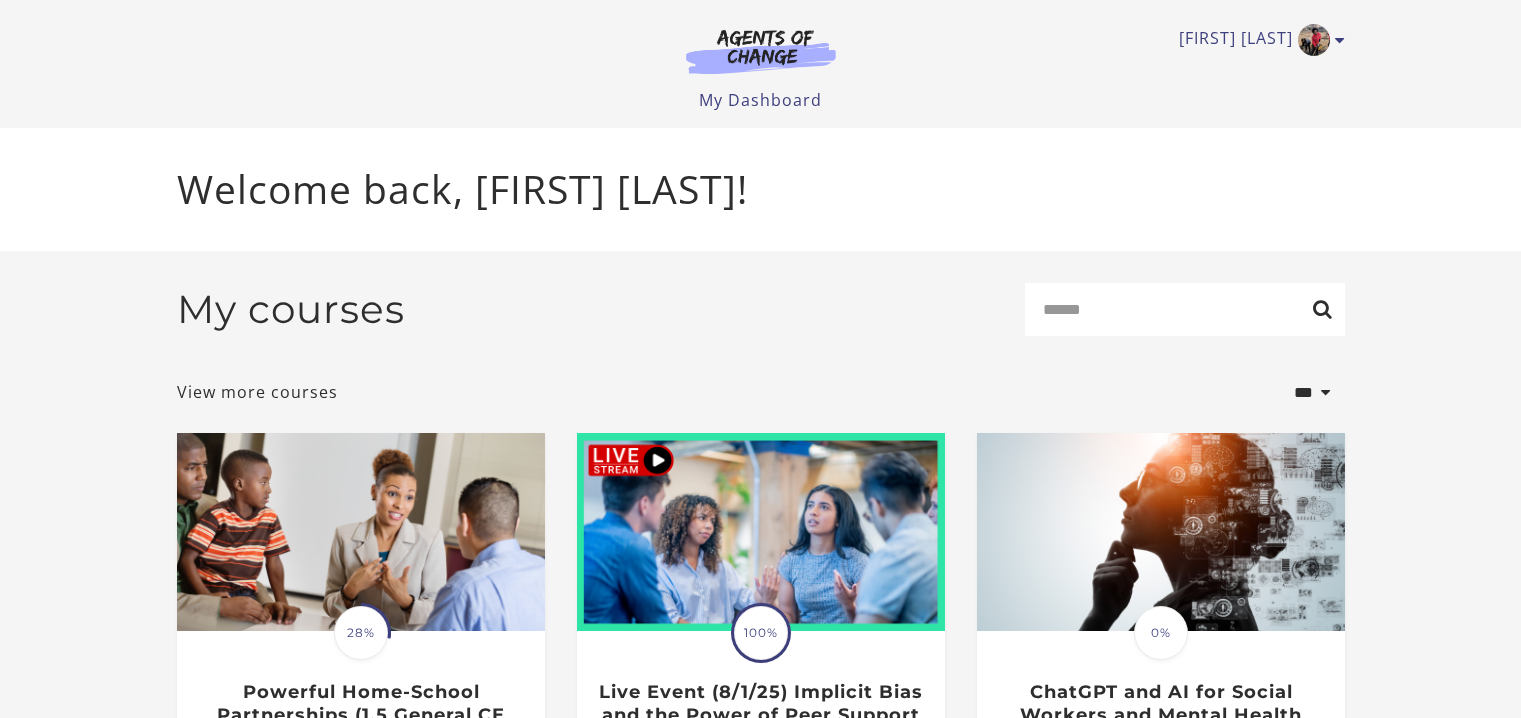 scroll, scrollTop: 0, scrollLeft: 0, axis: both 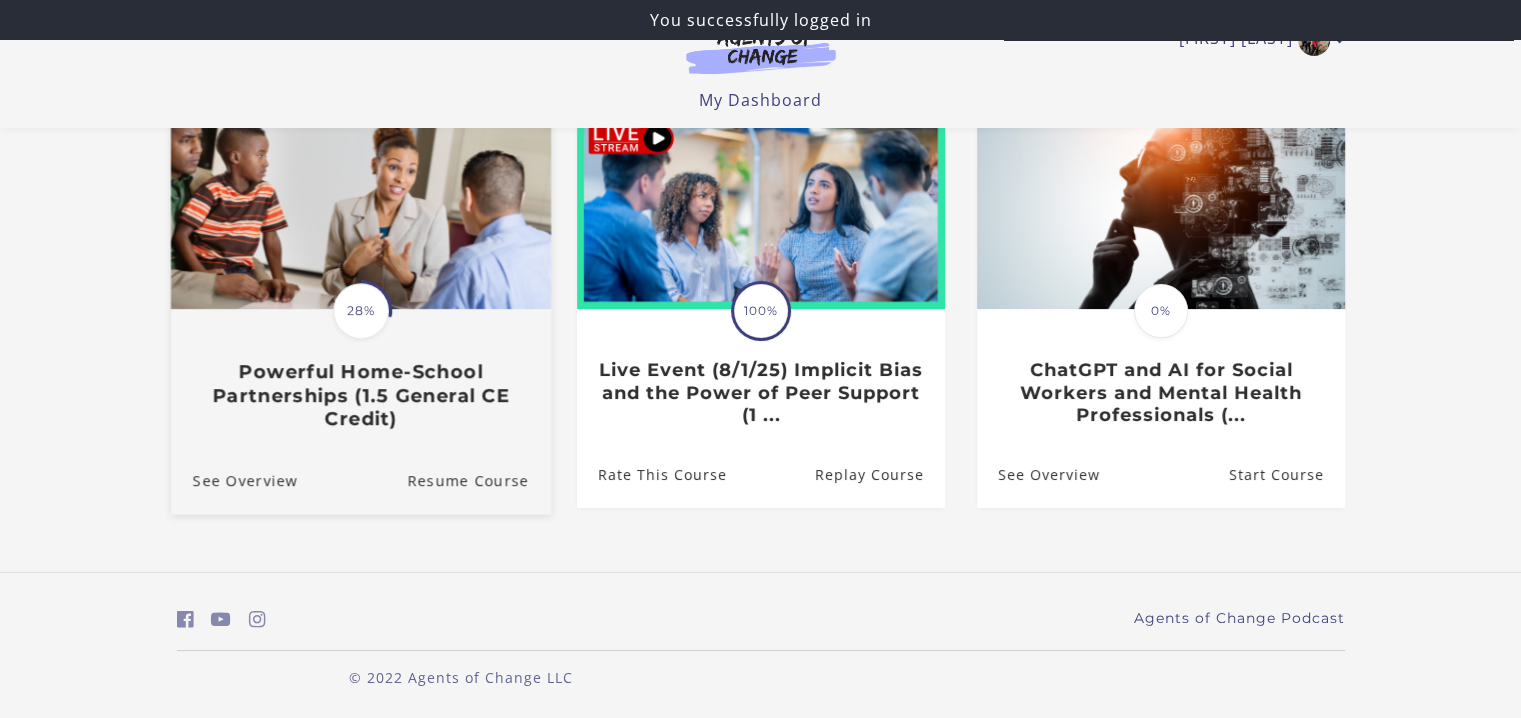 click at bounding box center [360, 207] 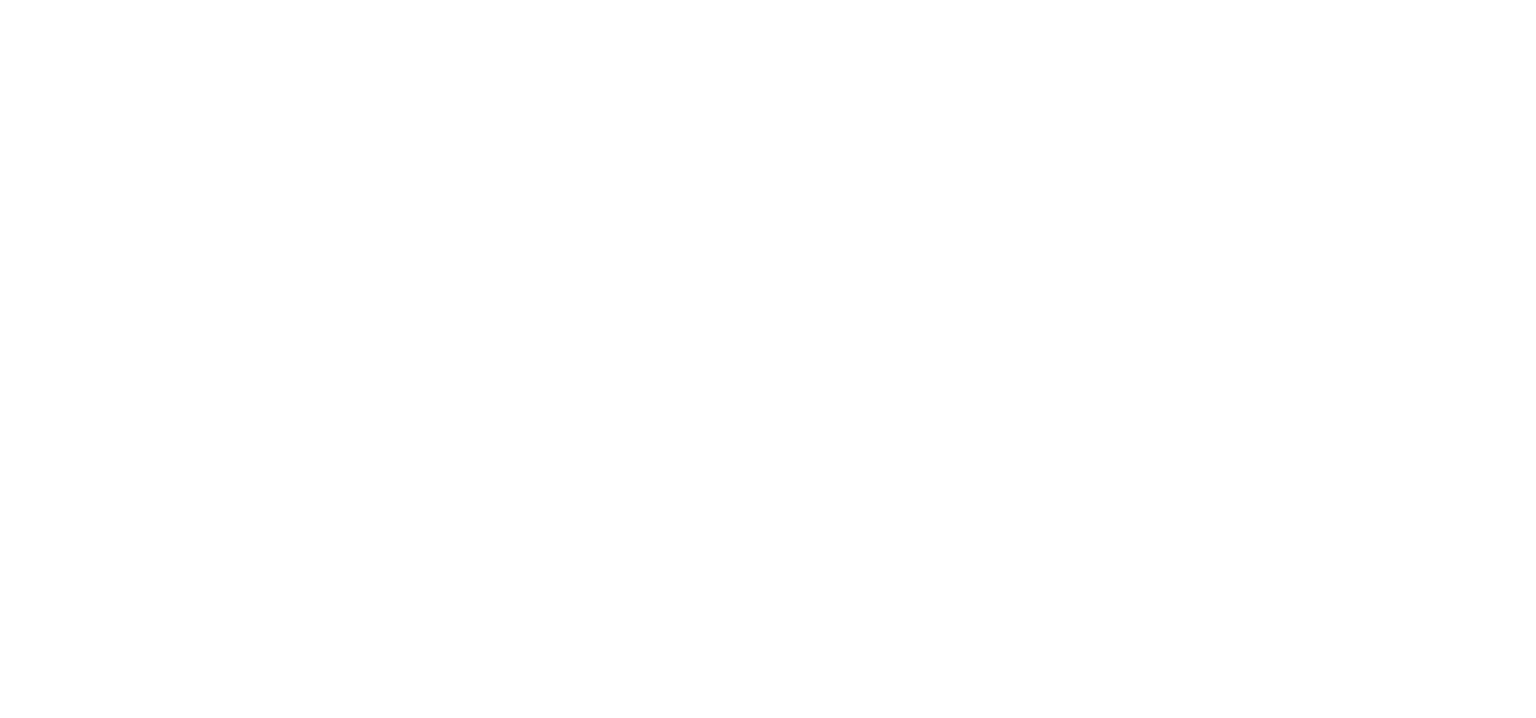 scroll, scrollTop: 0, scrollLeft: 0, axis: both 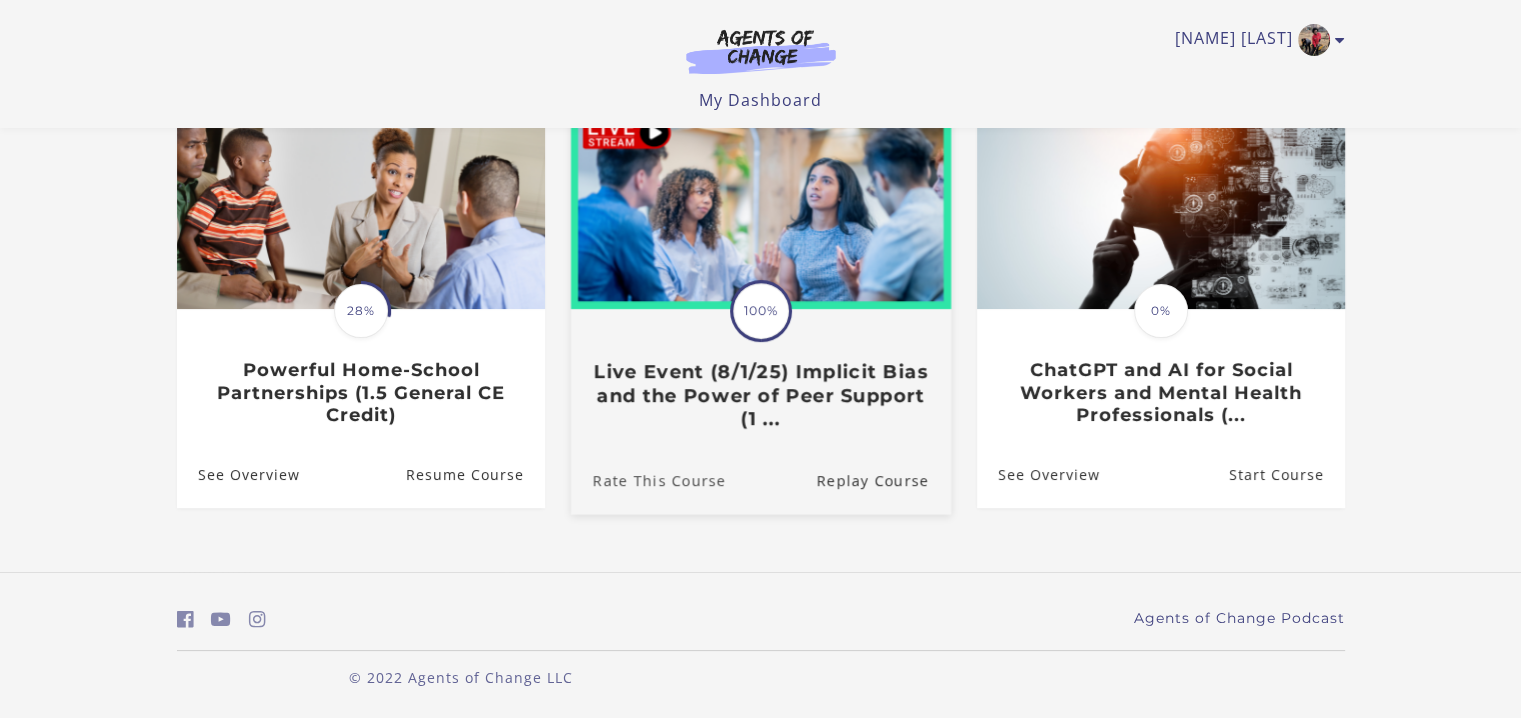 click on "Rate This Course" at bounding box center (647, 480) 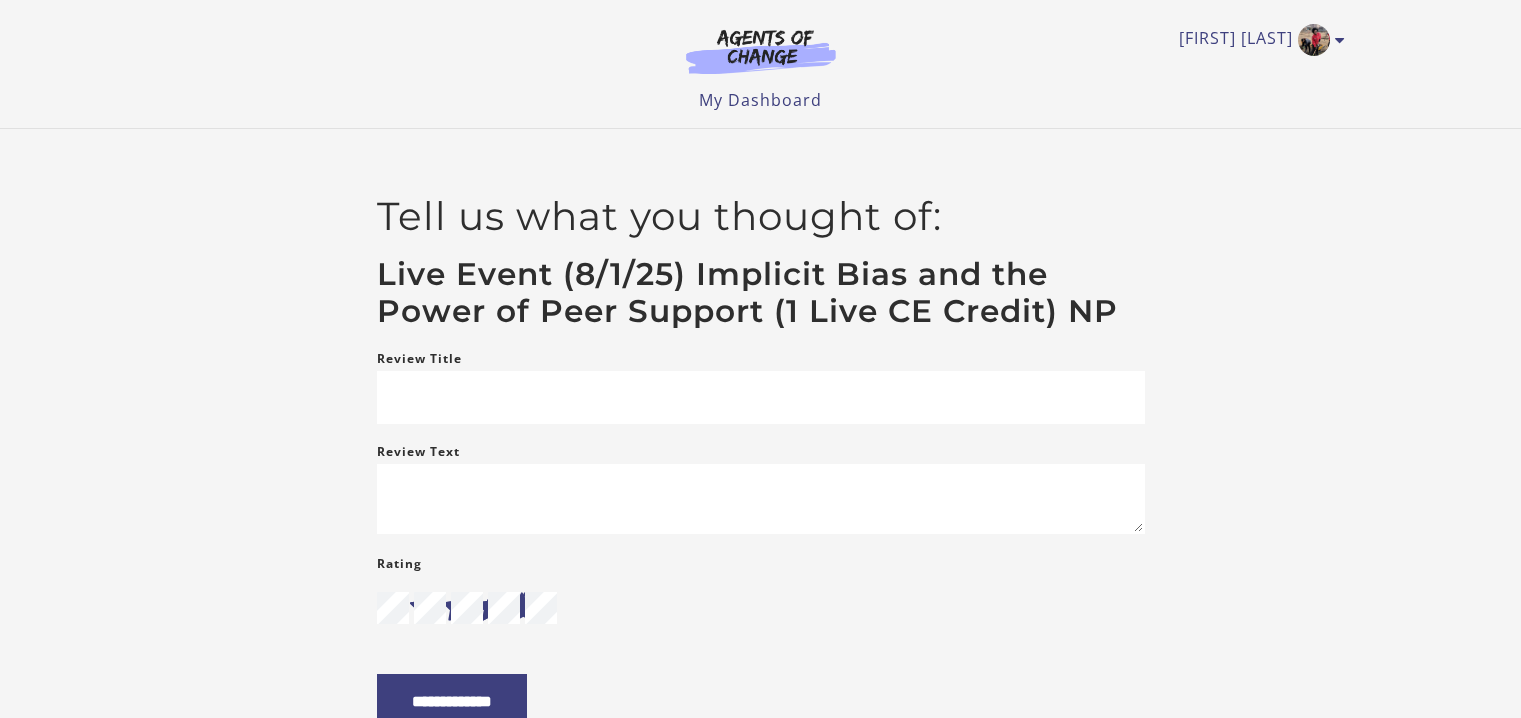 scroll, scrollTop: 0, scrollLeft: 0, axis: both 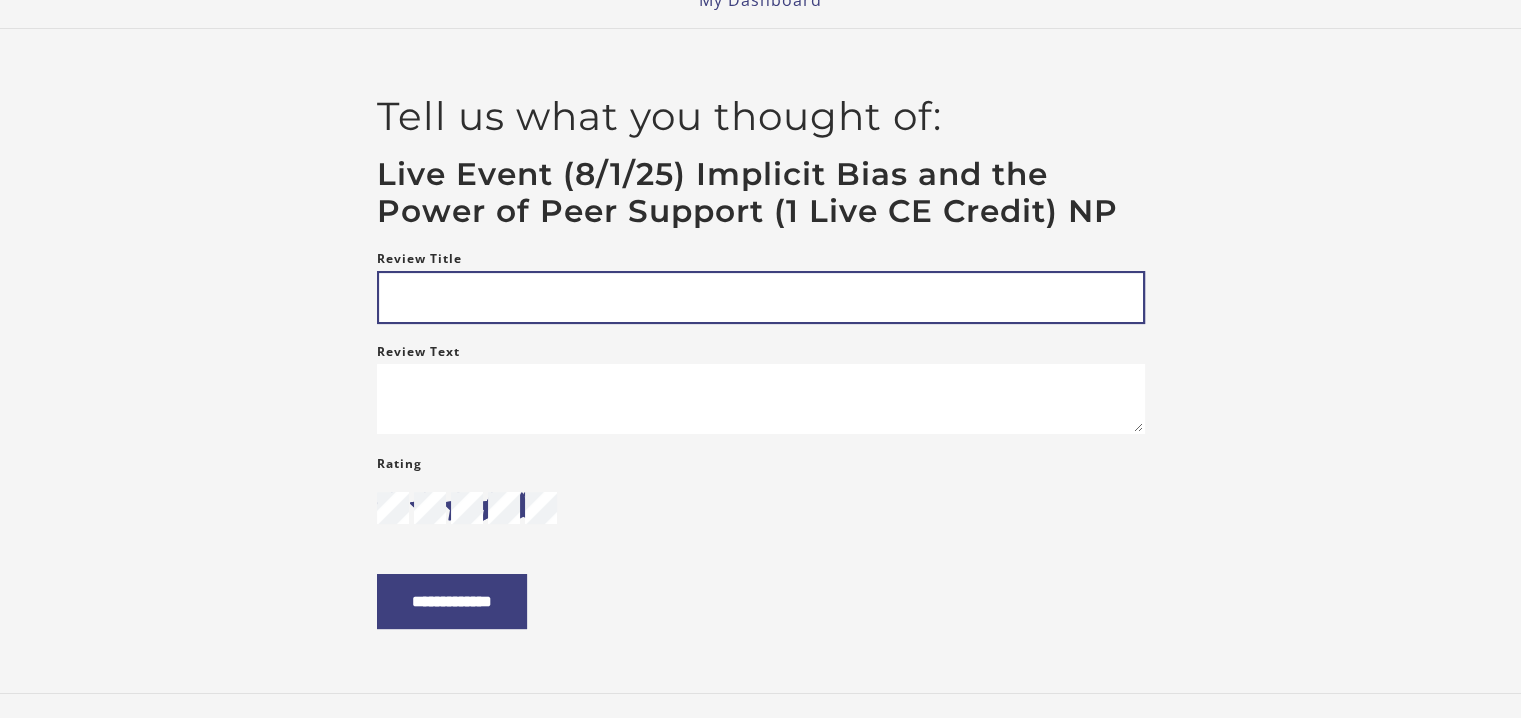 click on "Review Title" at bounding box center (761, 297) 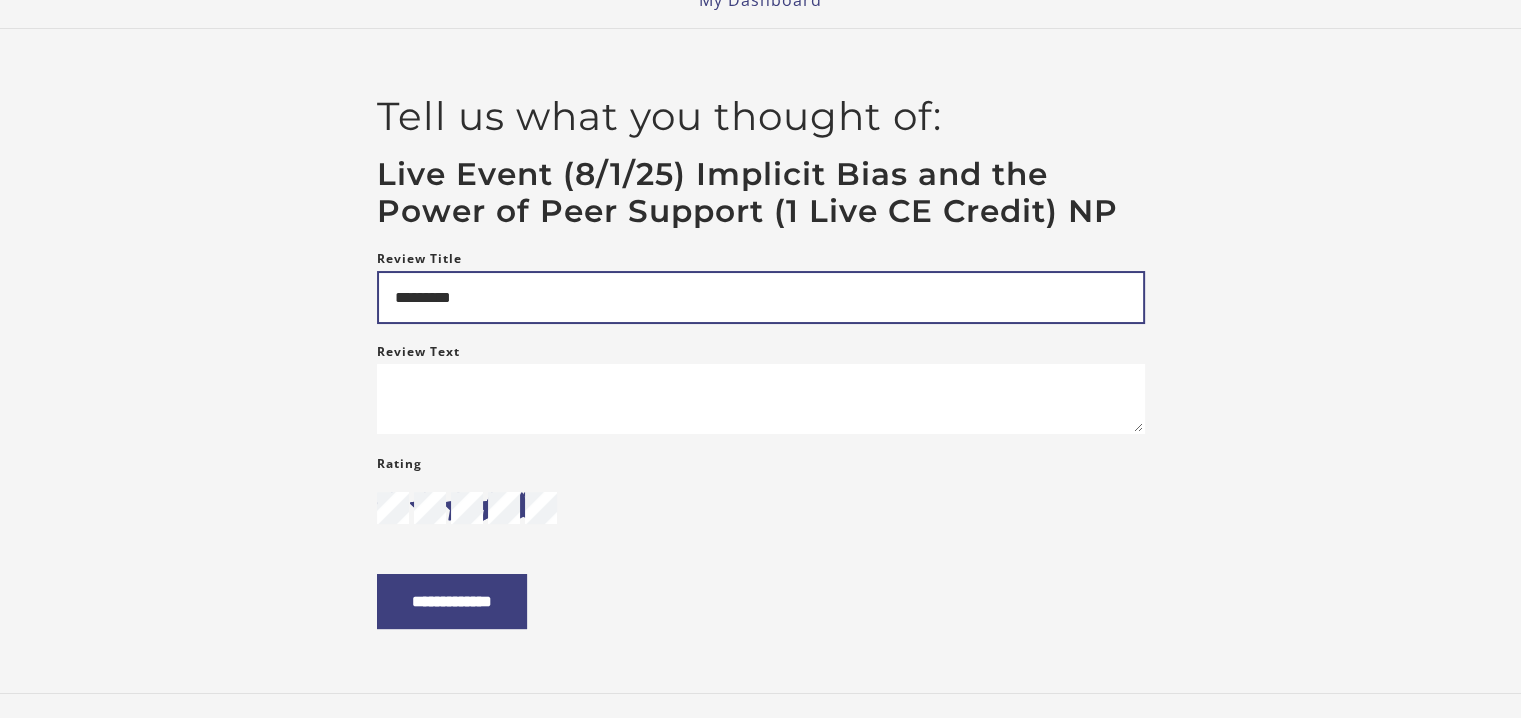 type on "*********" 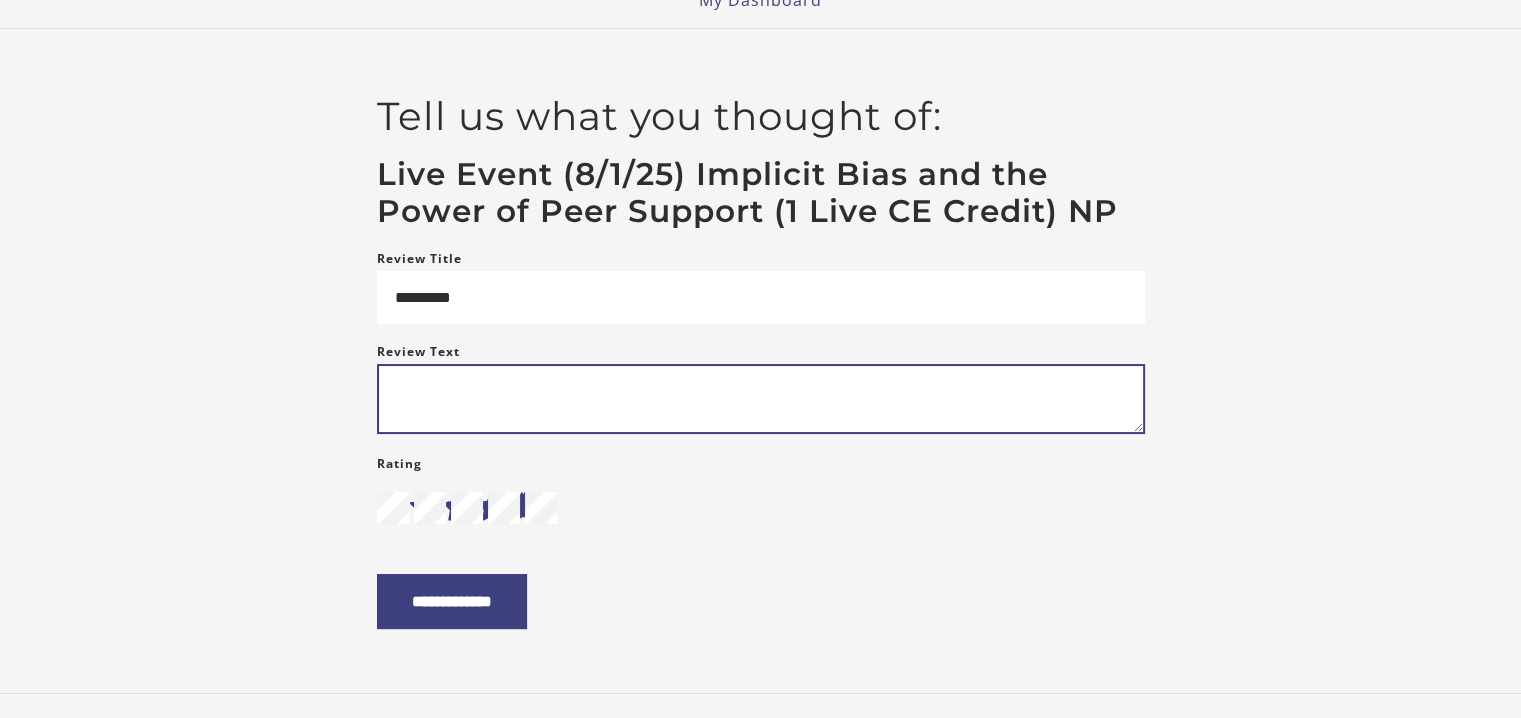 click on "Review Text" at bounding box center (761, 399) 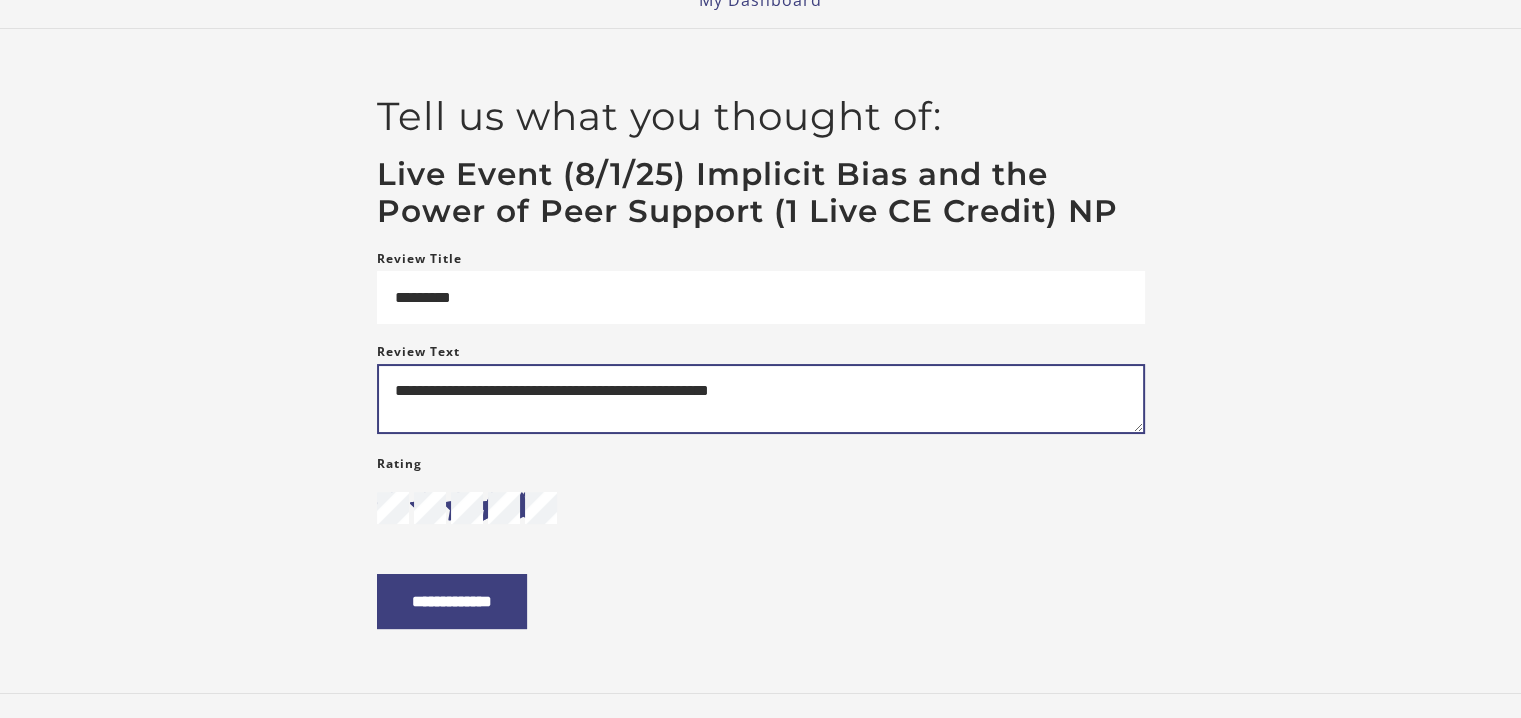 type on "**********" 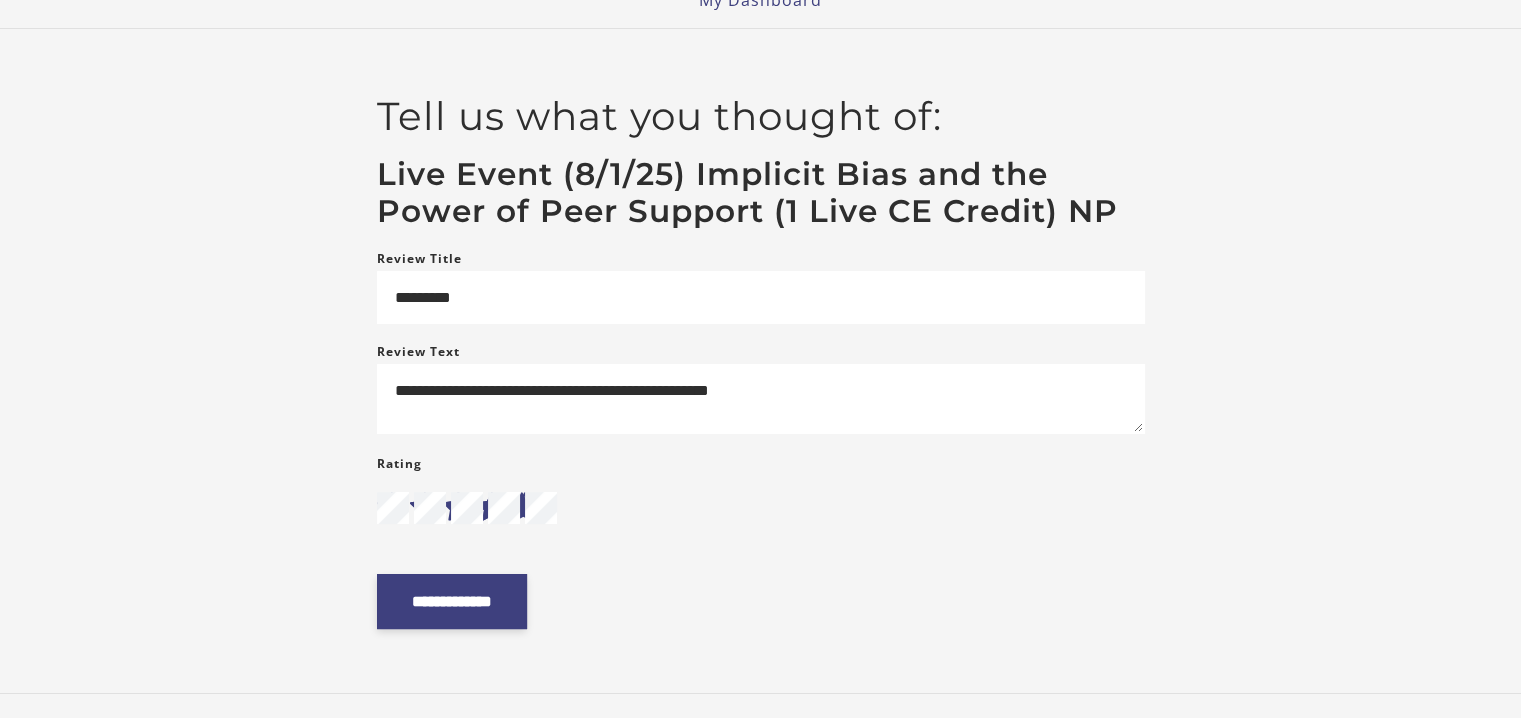 click on "**********" at bounding box center (452, 601) 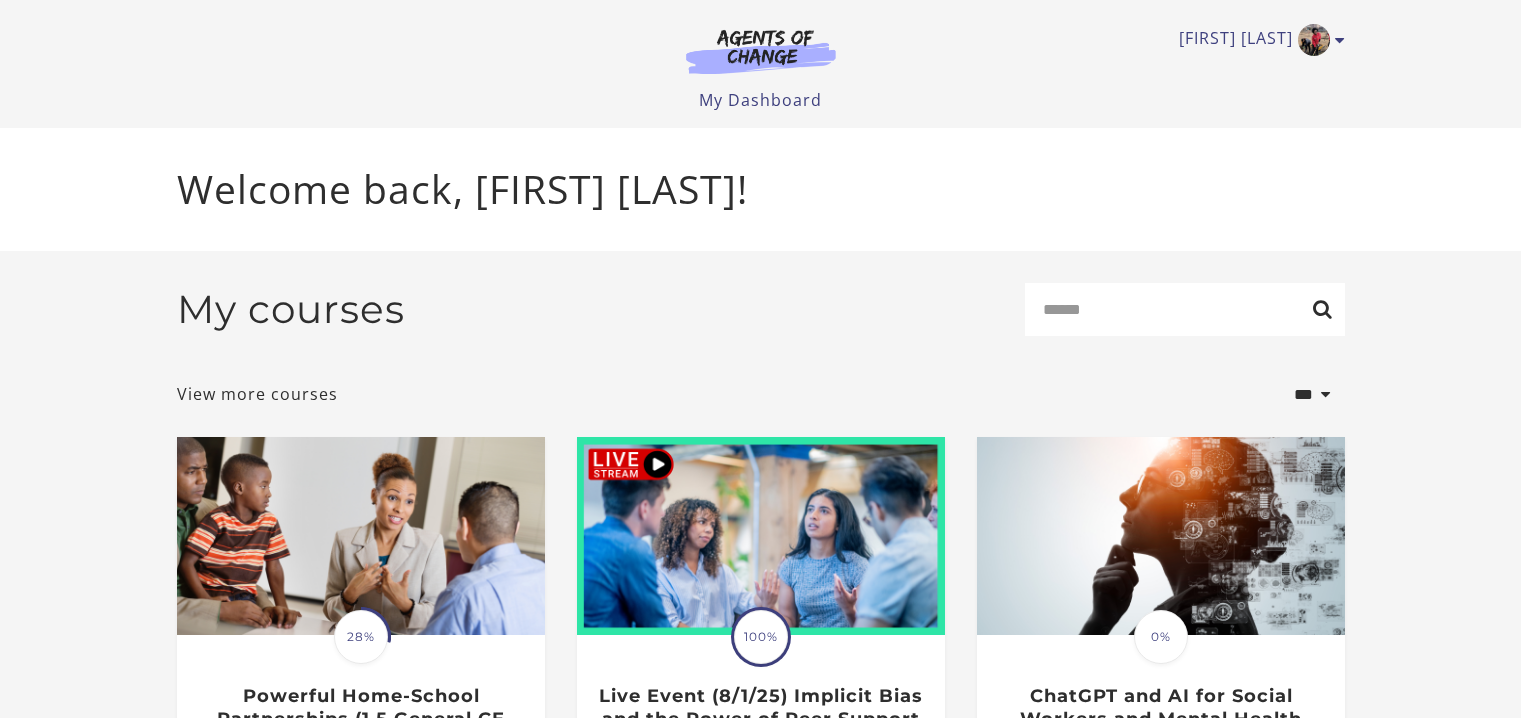 scroll, scrollTop: 0, scrollLeft: 0, axis: both 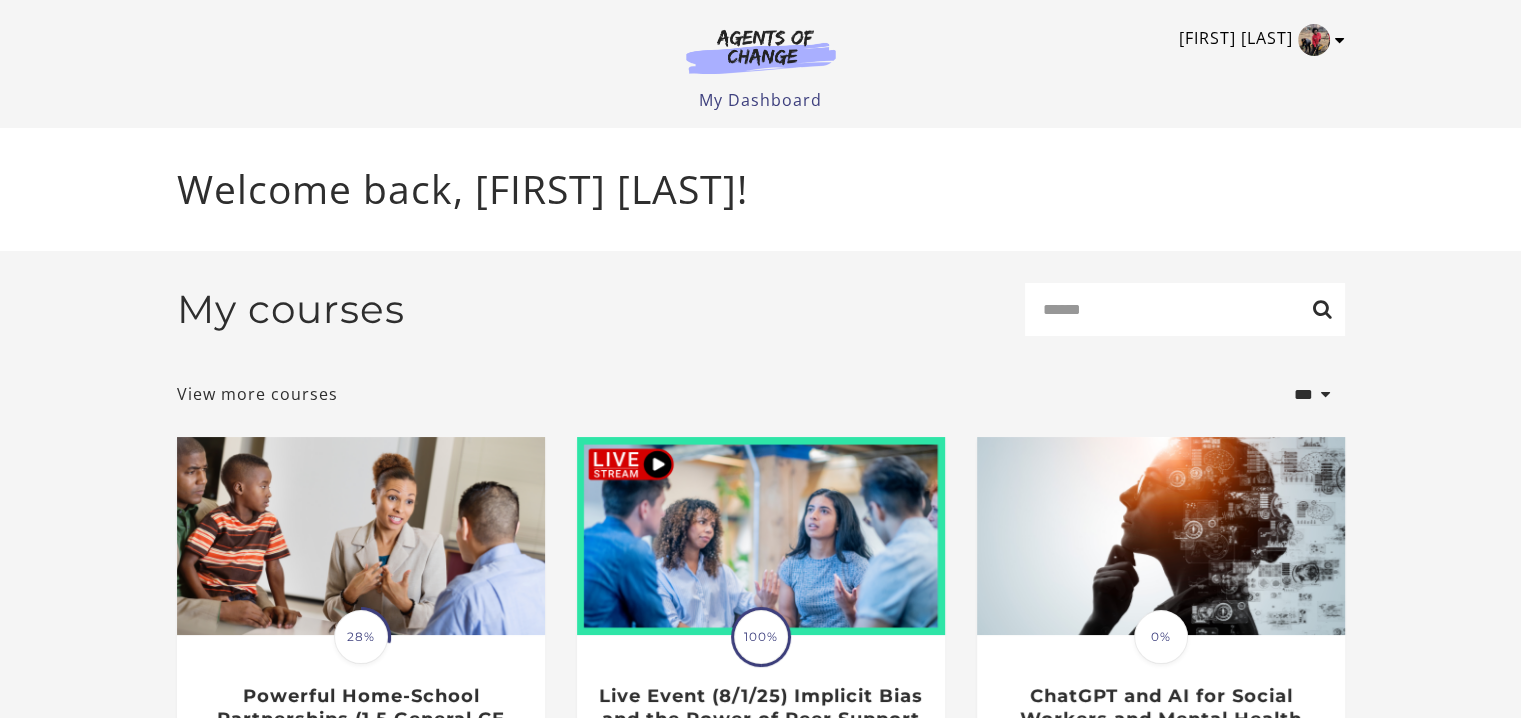 click at bounding box center (1340, 40) 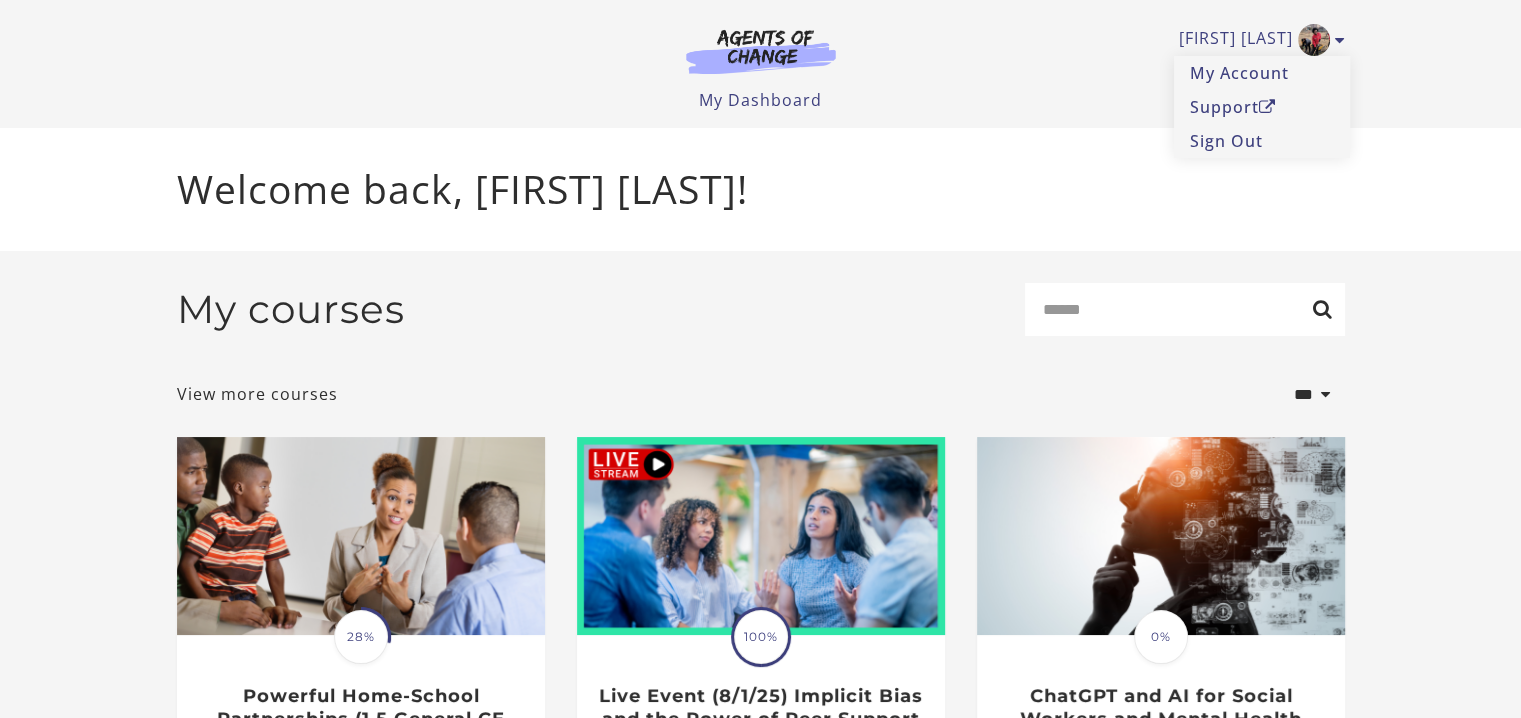 click on "Alana A
My Account
Support
Sign Out
Toggle menu
Menu
My Dashboard
My Account
Support
Sign Out" at bounding box center (760, 64) 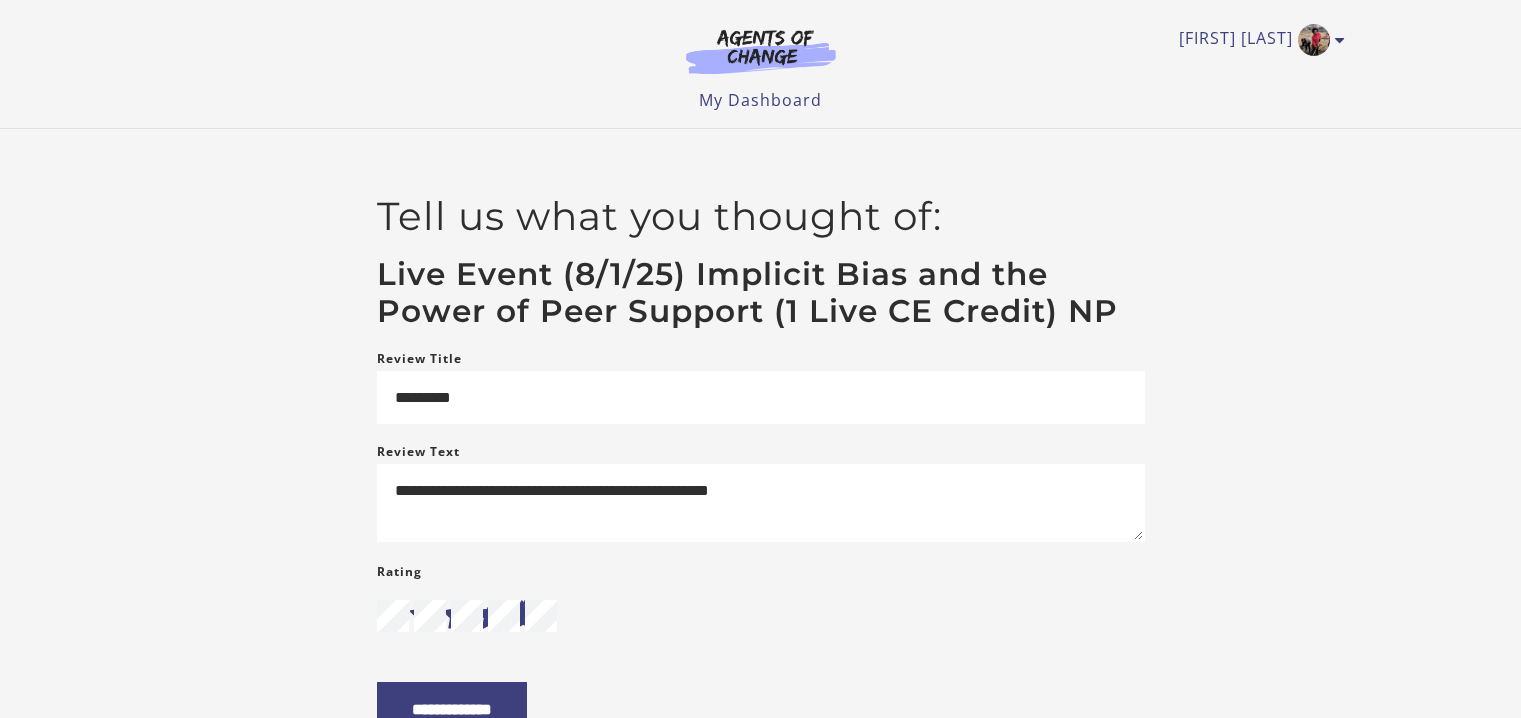 scroll, scrollTop: 0, scrollLeft: 0, axis: both 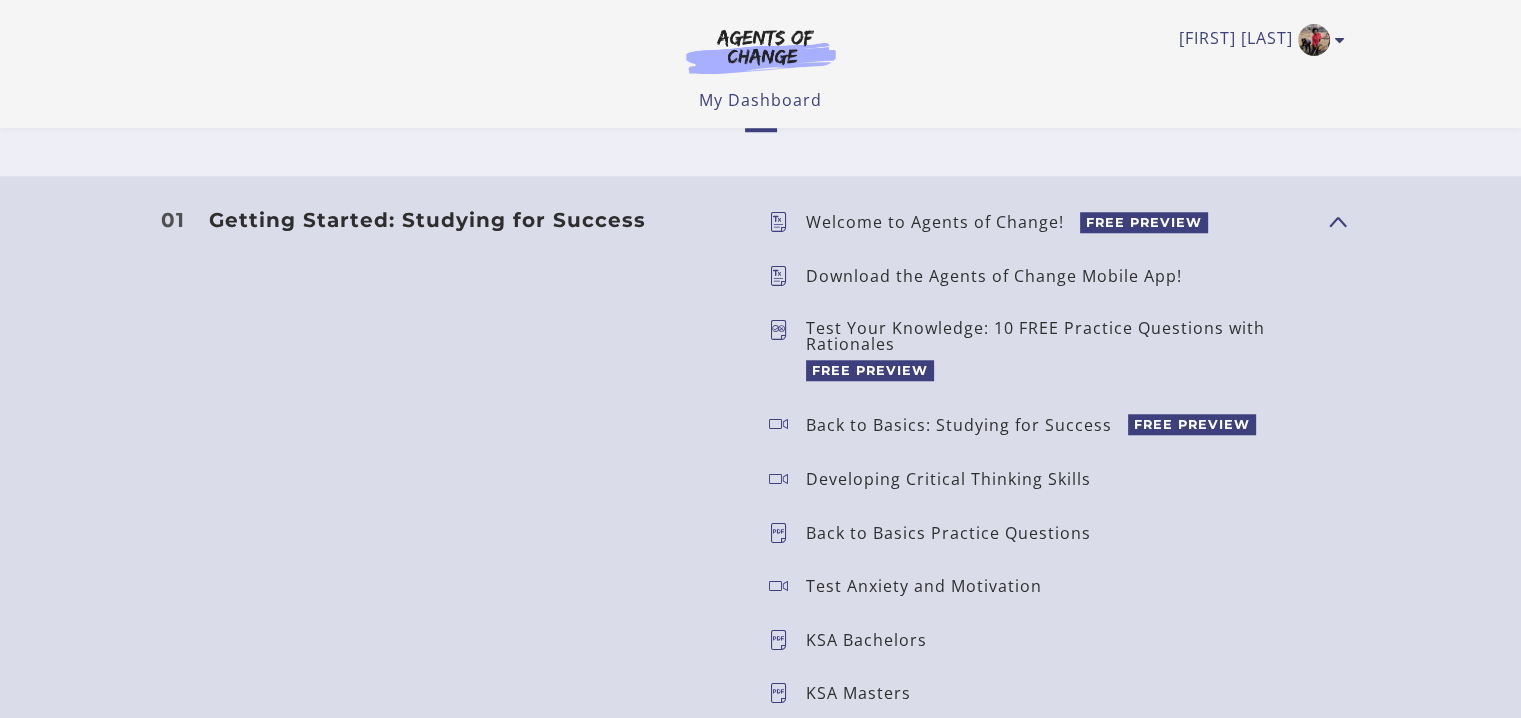 click on "Developing Critical Thinking Skills" at bounding box center [956, 479] 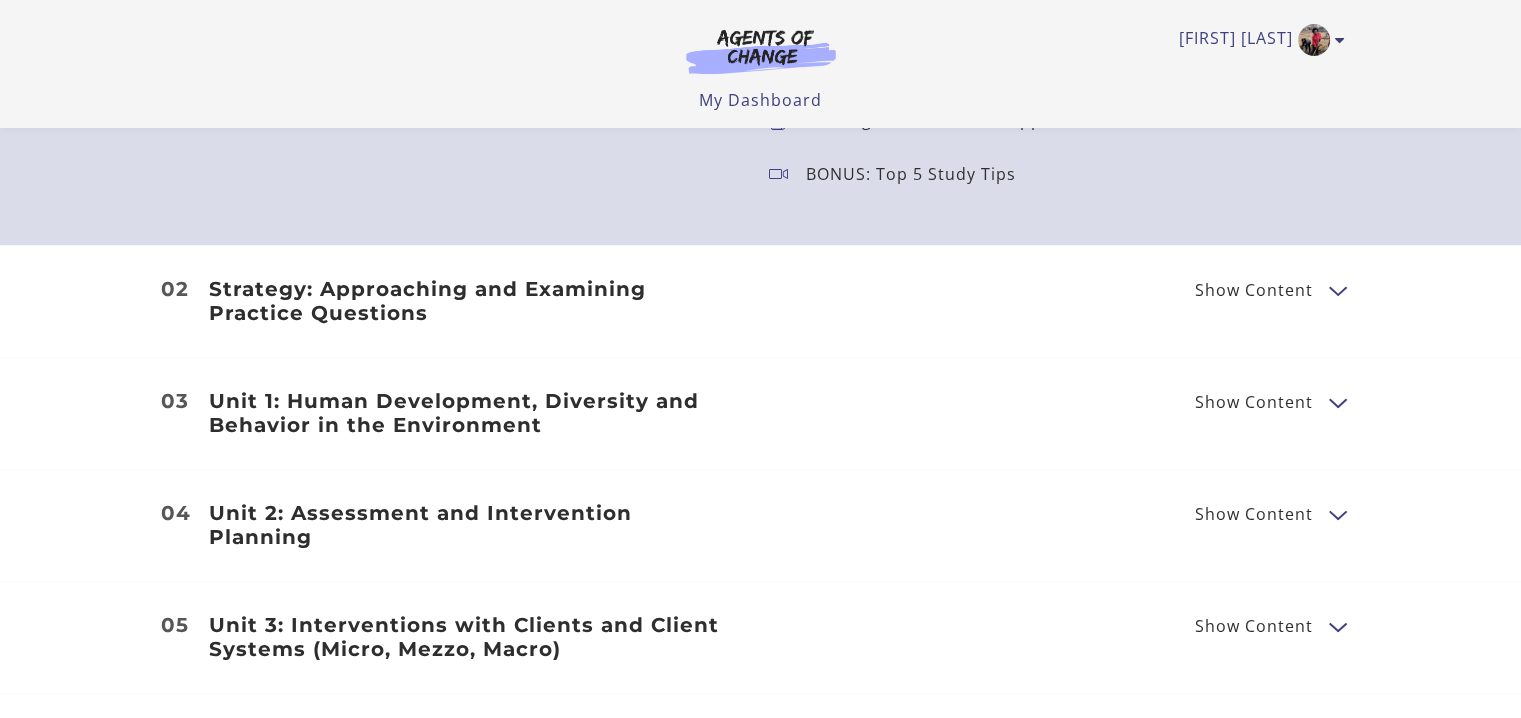 scroll, scrollTop: 2400, scrollLeft: 0, axis: vertical 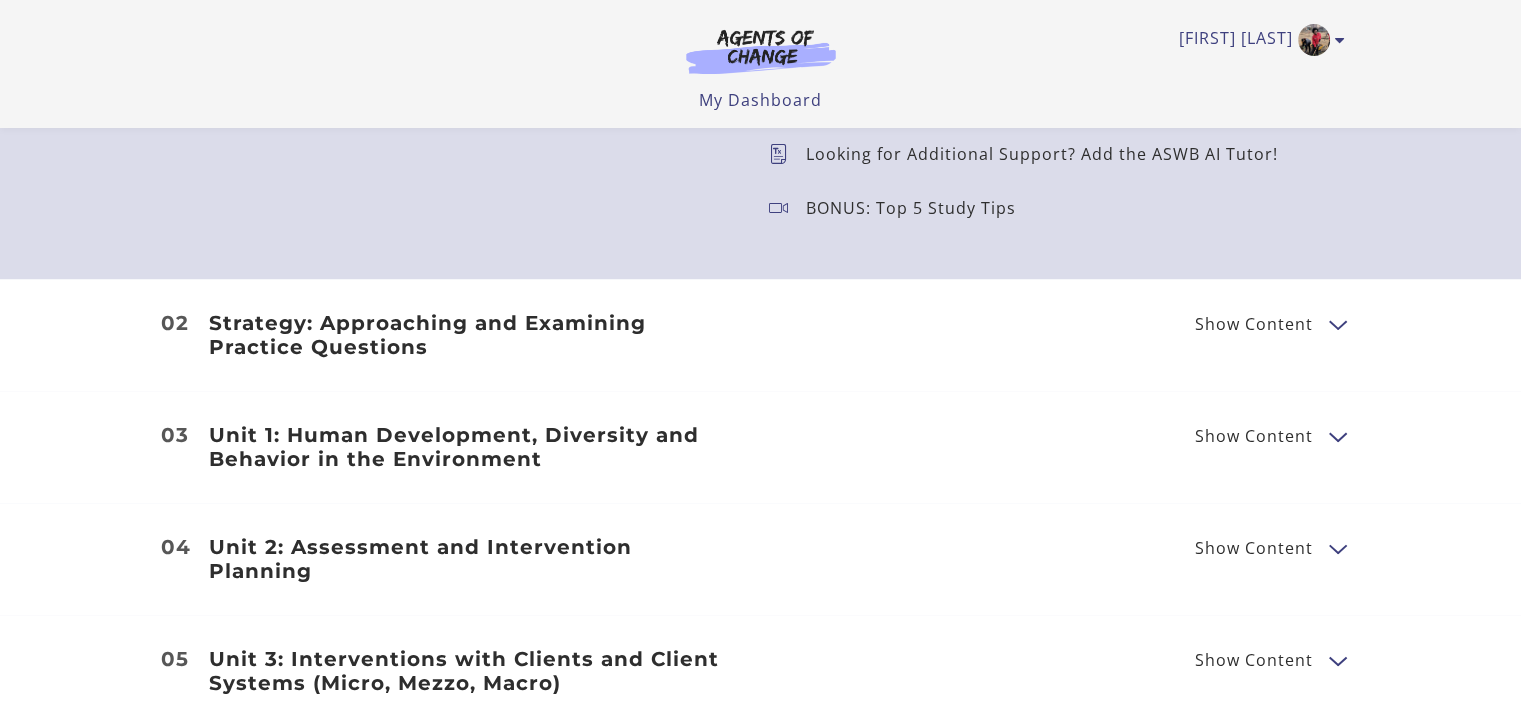click at bounding box center [1337, 323] 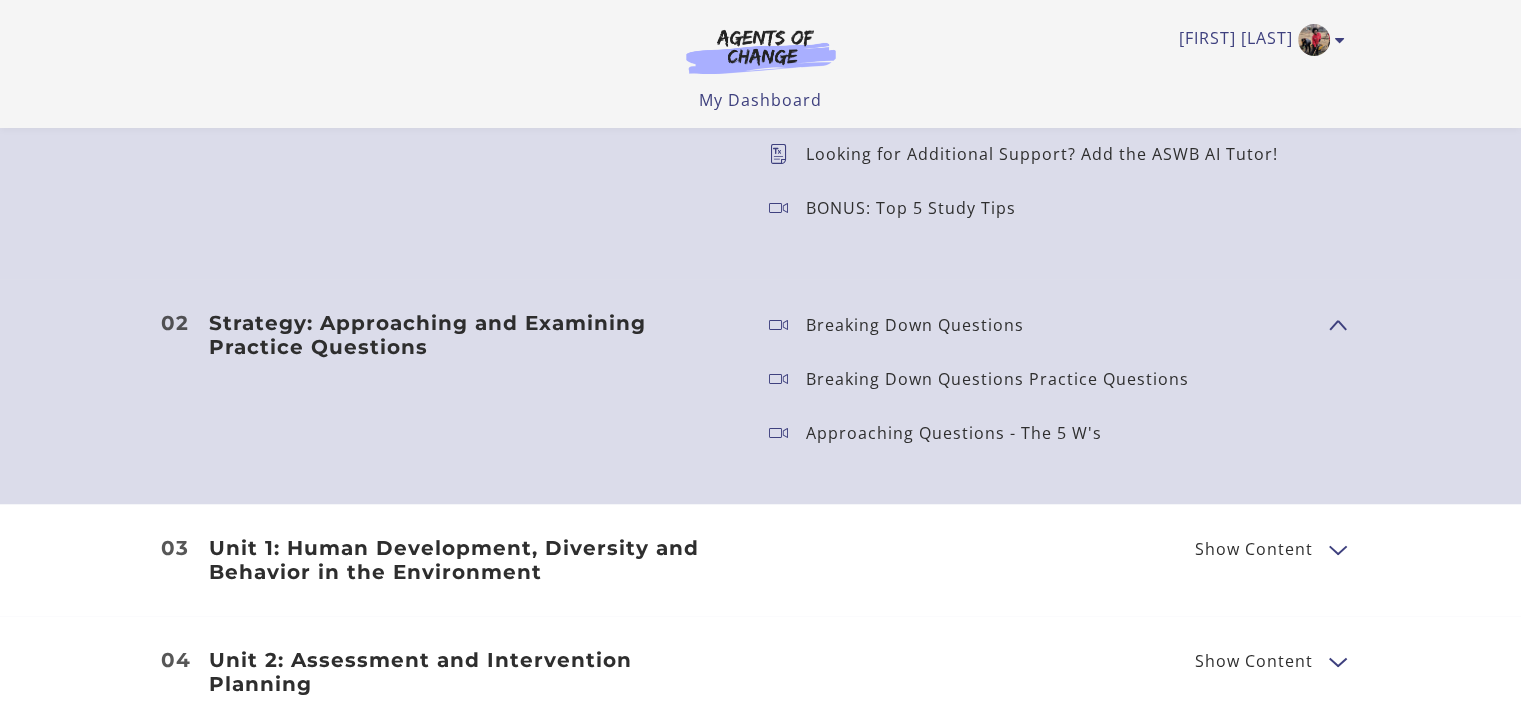 click on "Approaching Questions - The 5 W's" at bounding box center [962, 433] 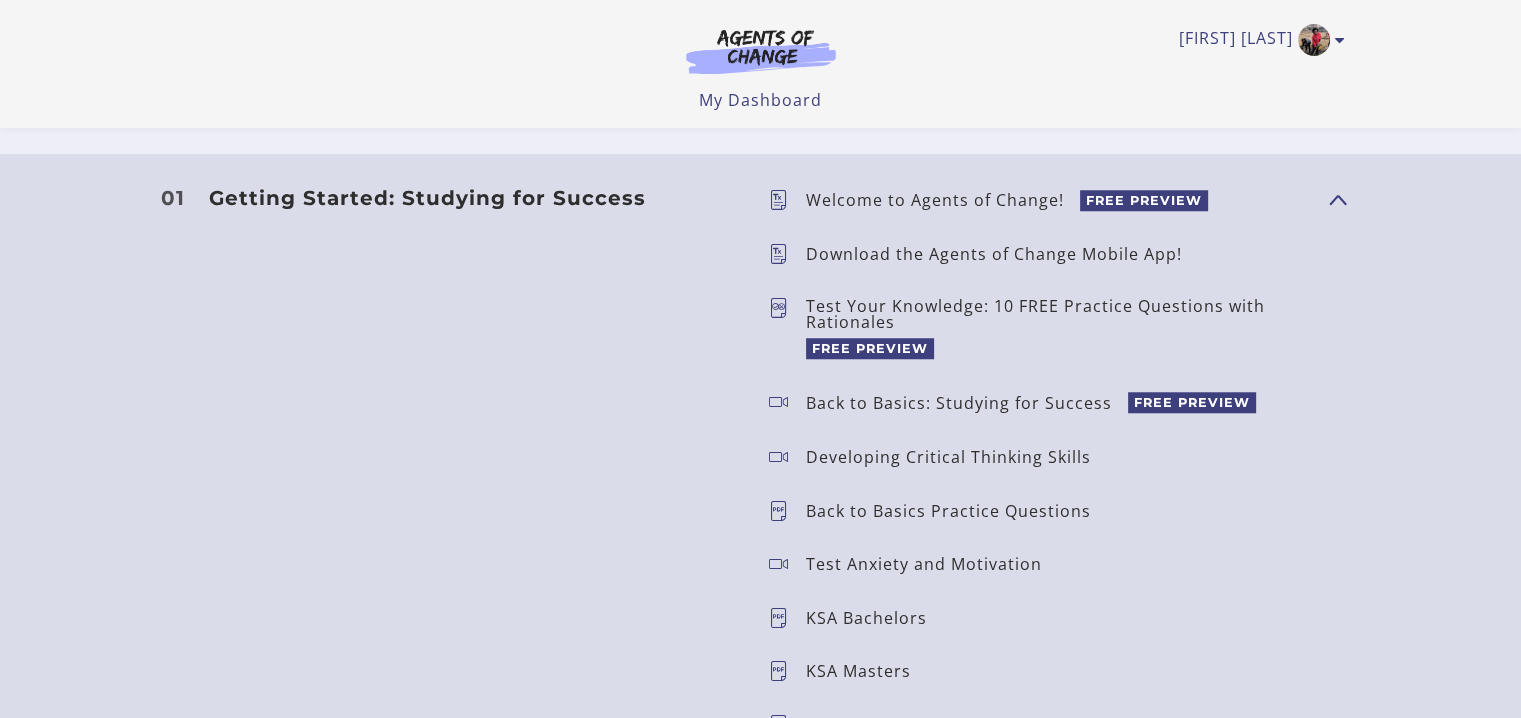 scroll, scrollTop: 1700, scrollLeft: 0, axis: vertical 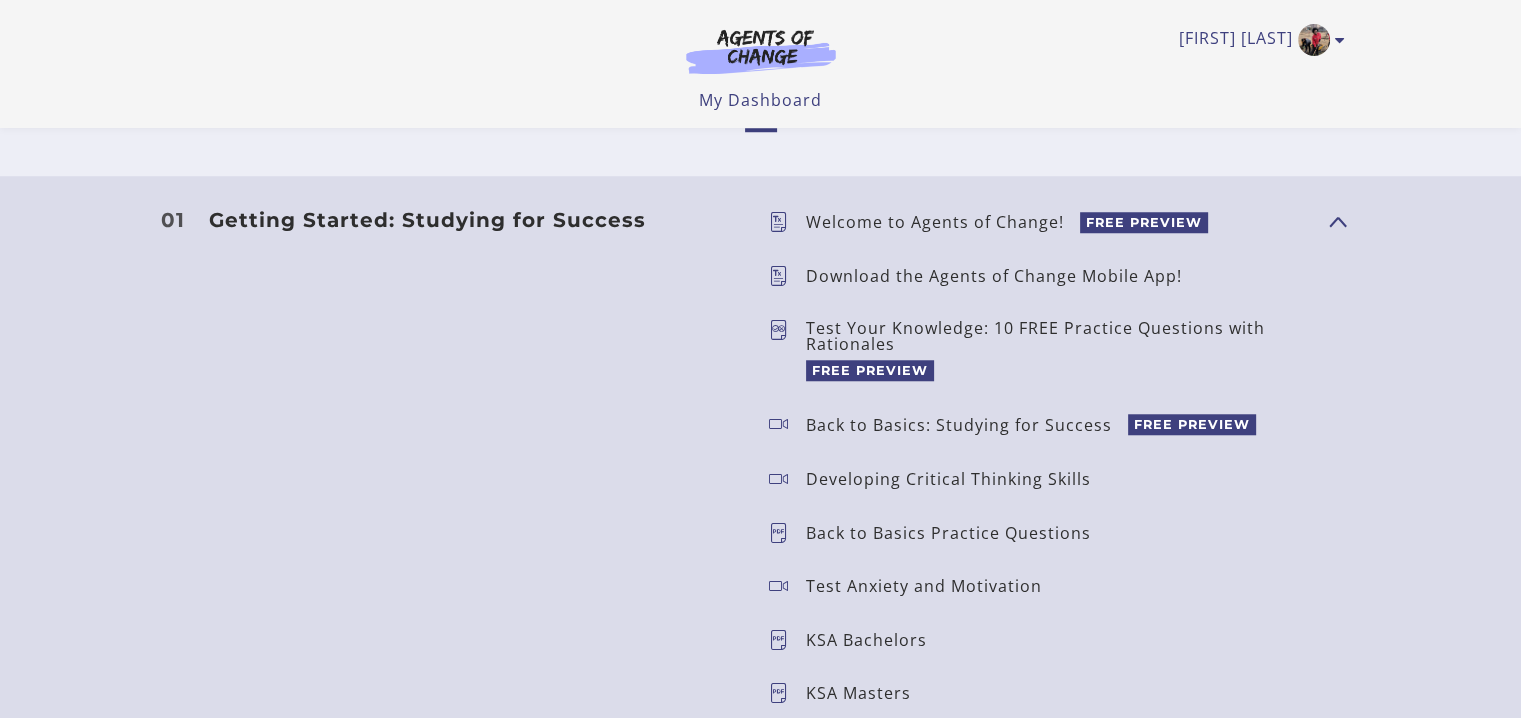 click on "FREE PREVIEW" at bounding box center (870, 370) 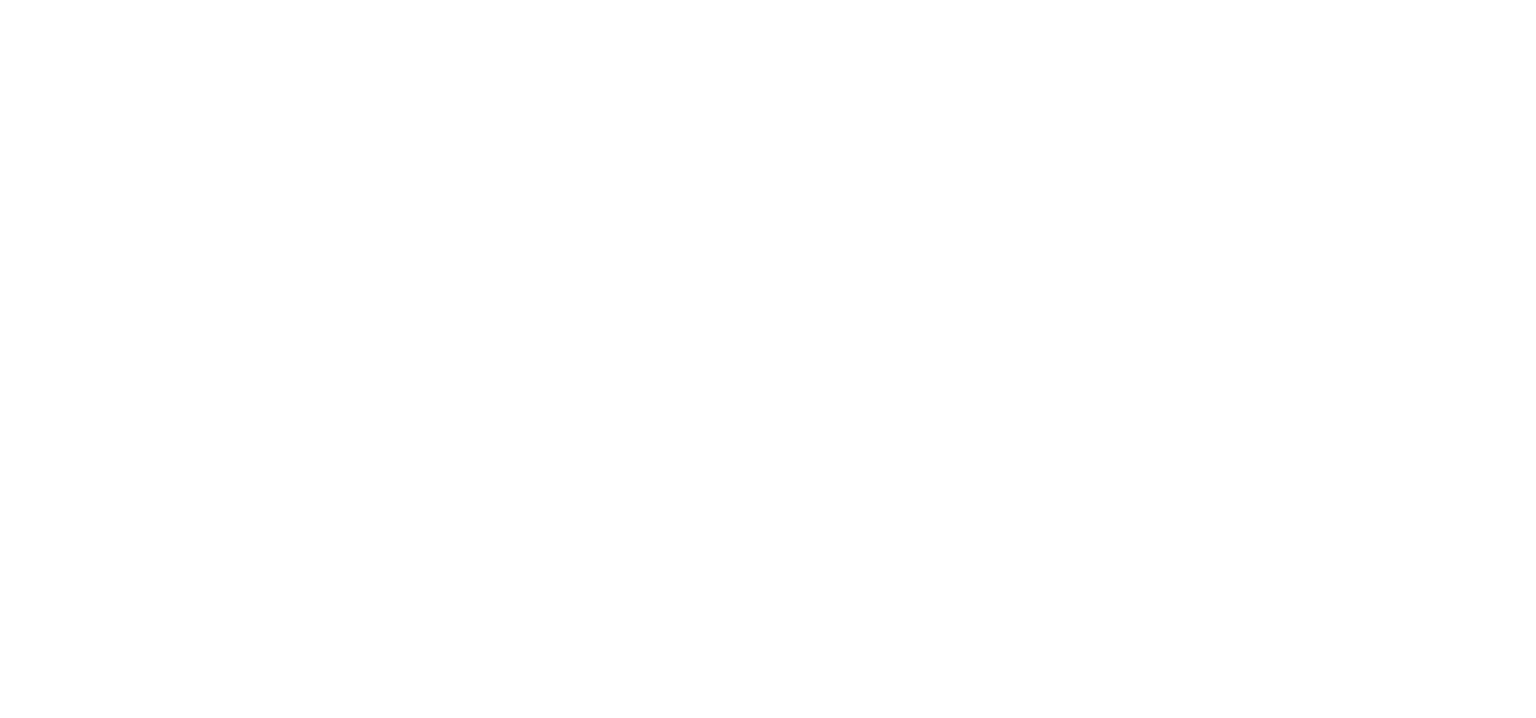 scroll, scrollTop: 0, scrollLeft: 0, axis: both 